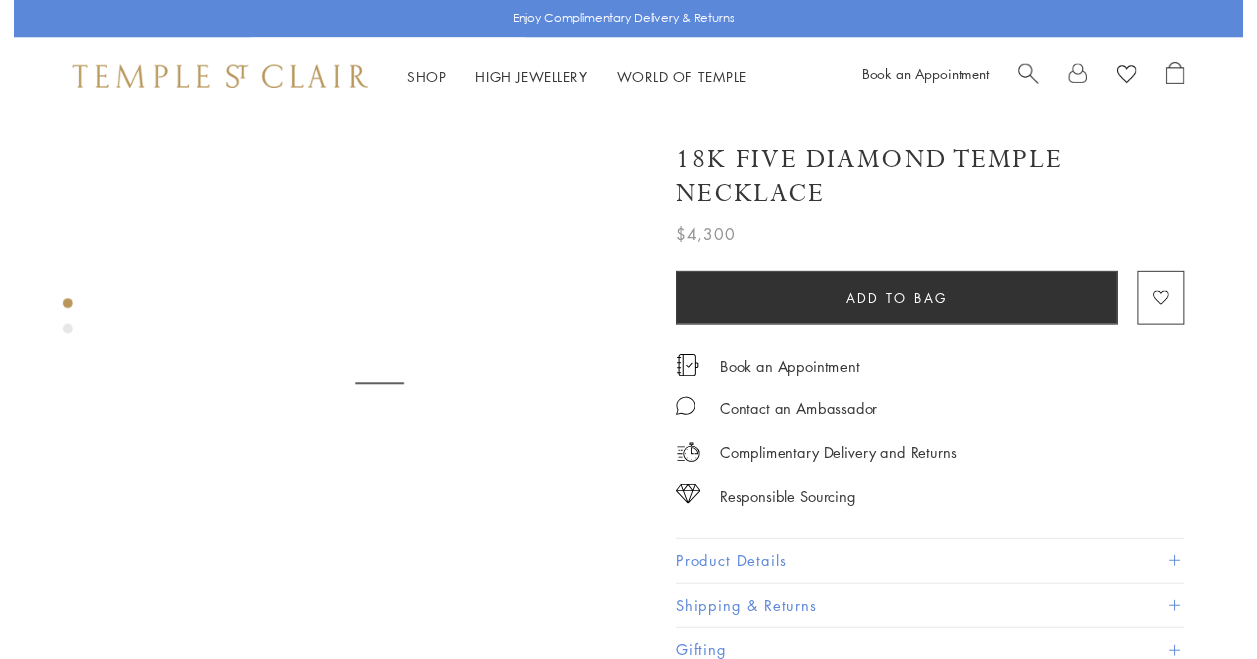 scroll, scrollTop: 0, scrollLeft: 0, axis: both 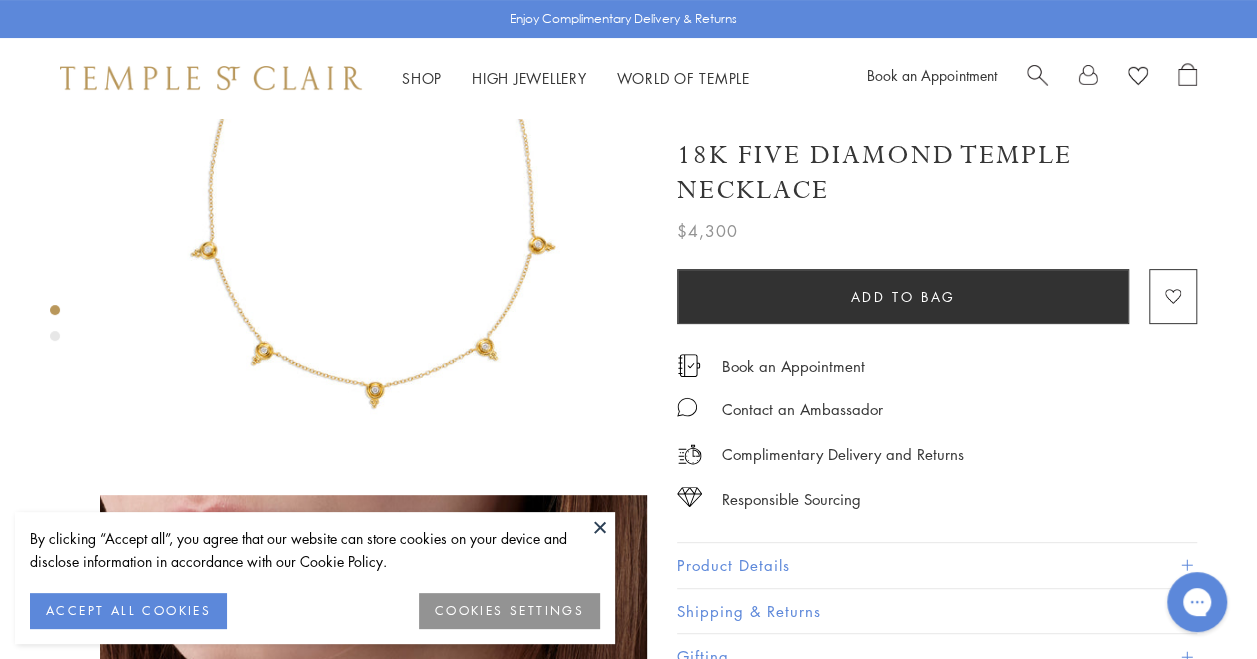 click at bounding box center (373, 191) 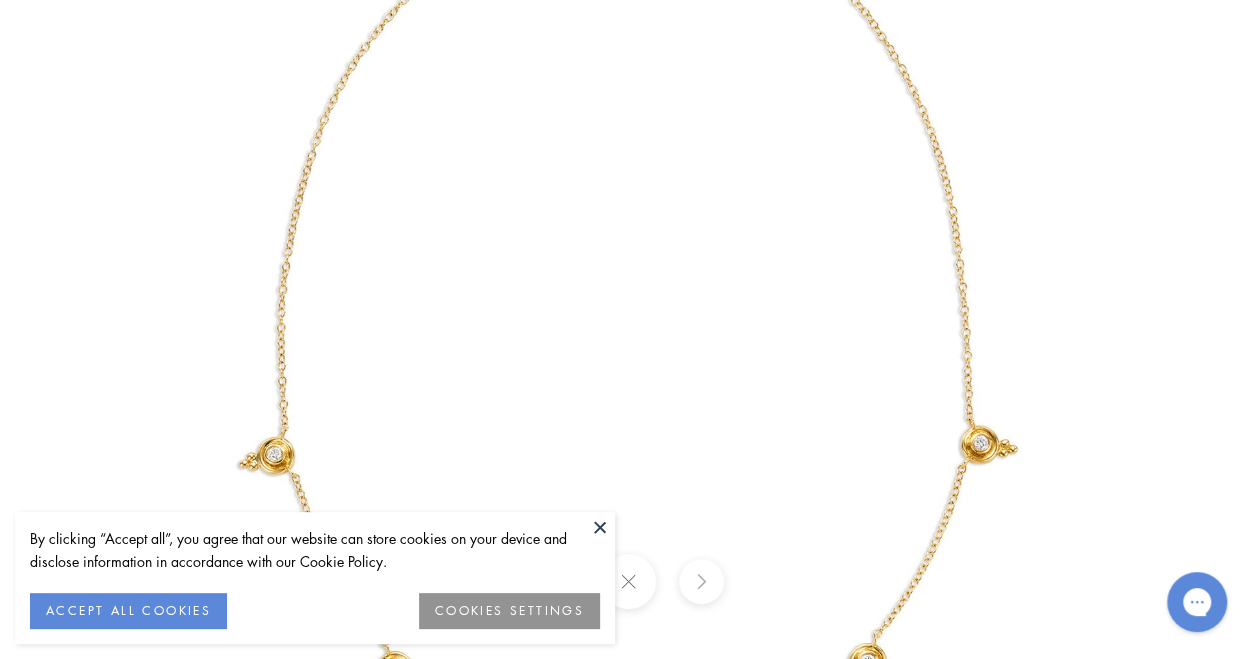 click at bounding box center (629, 330) 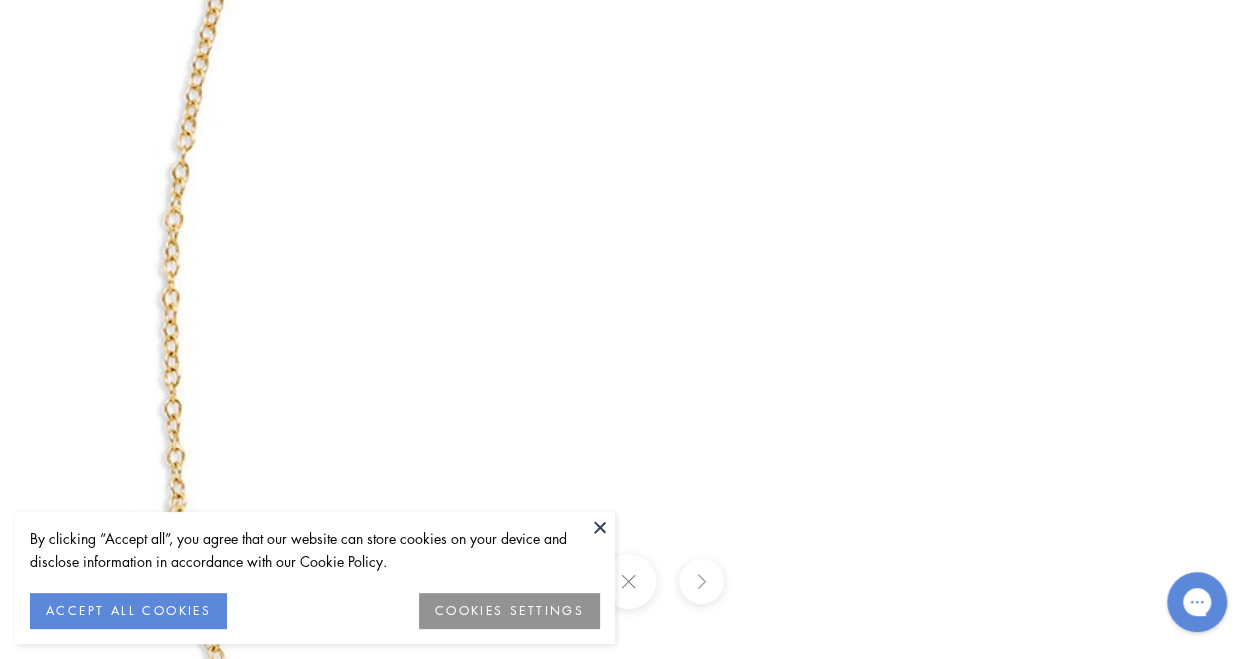 click at bounding box center (889, 302) 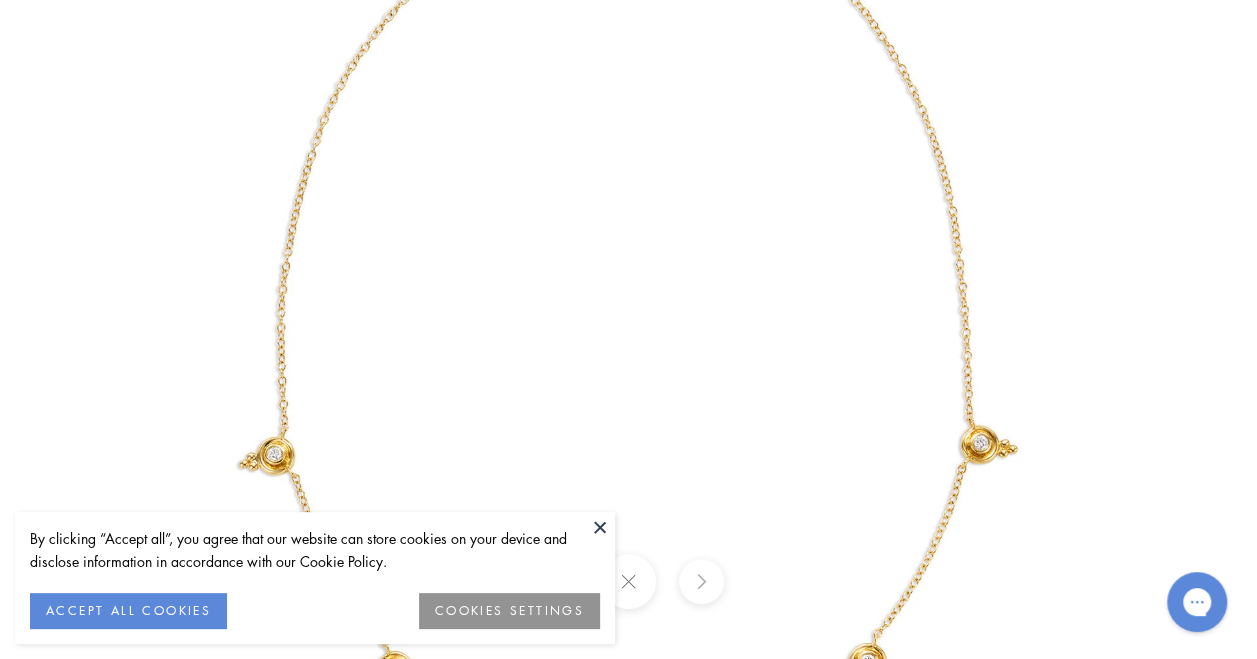 click at bounding box center (629, 330) 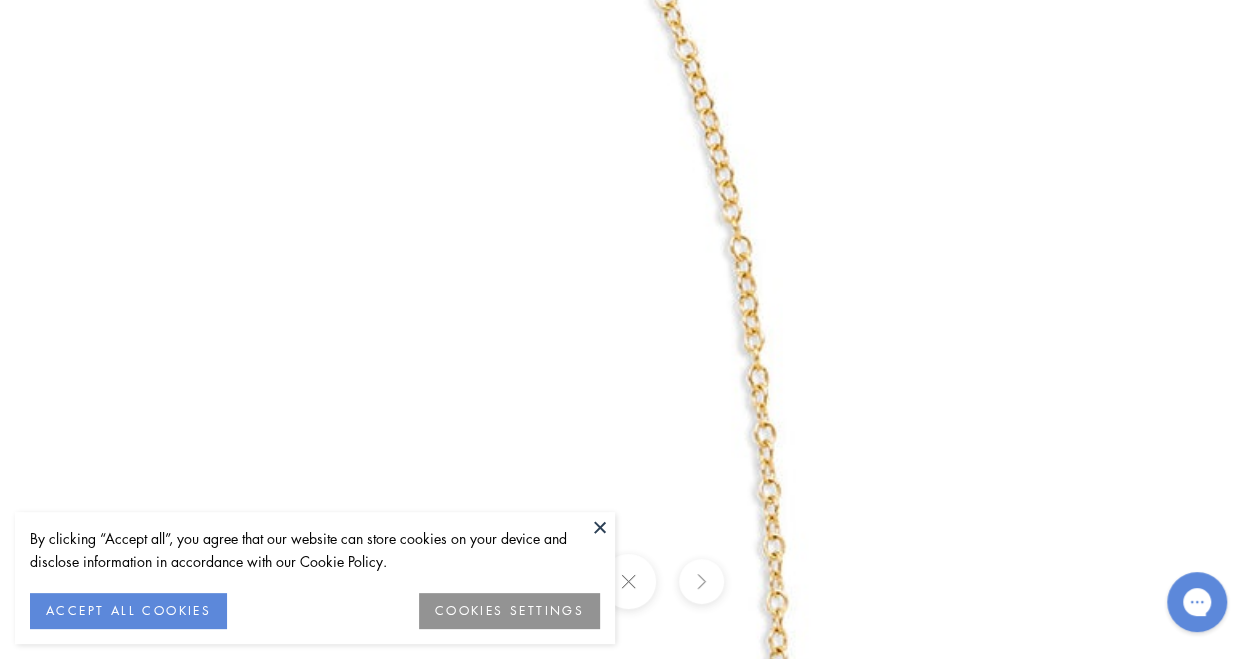 click at bounding box center (-56, 540) 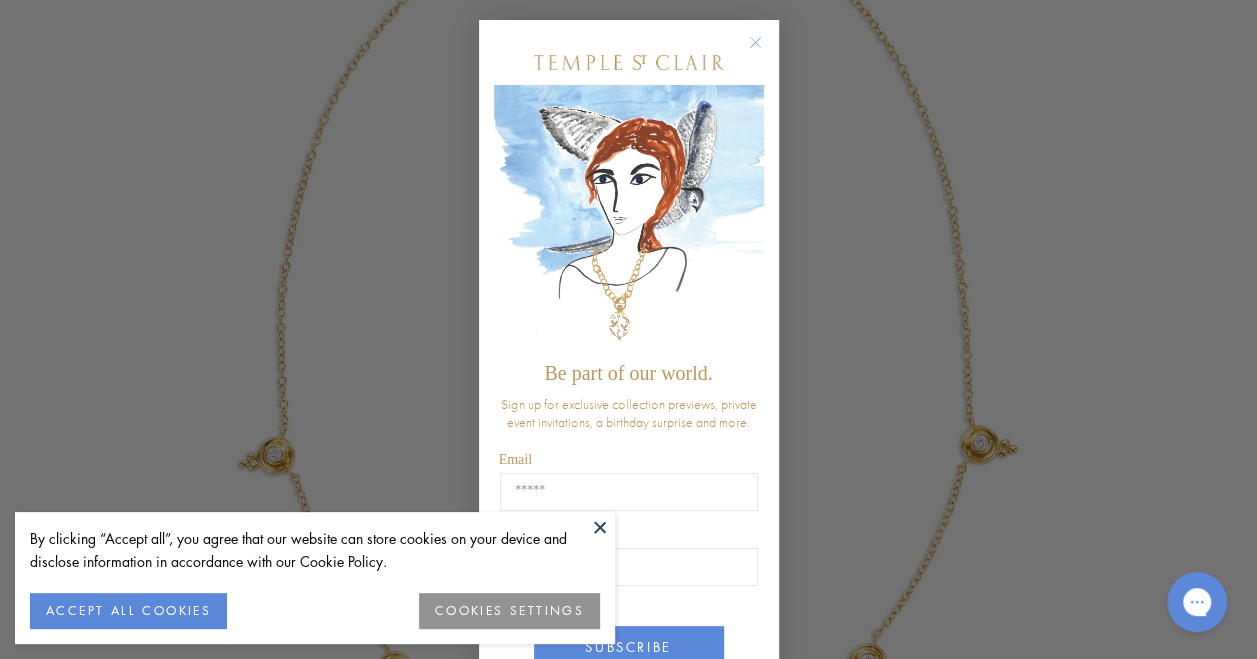click at bounding box center (600, 527) 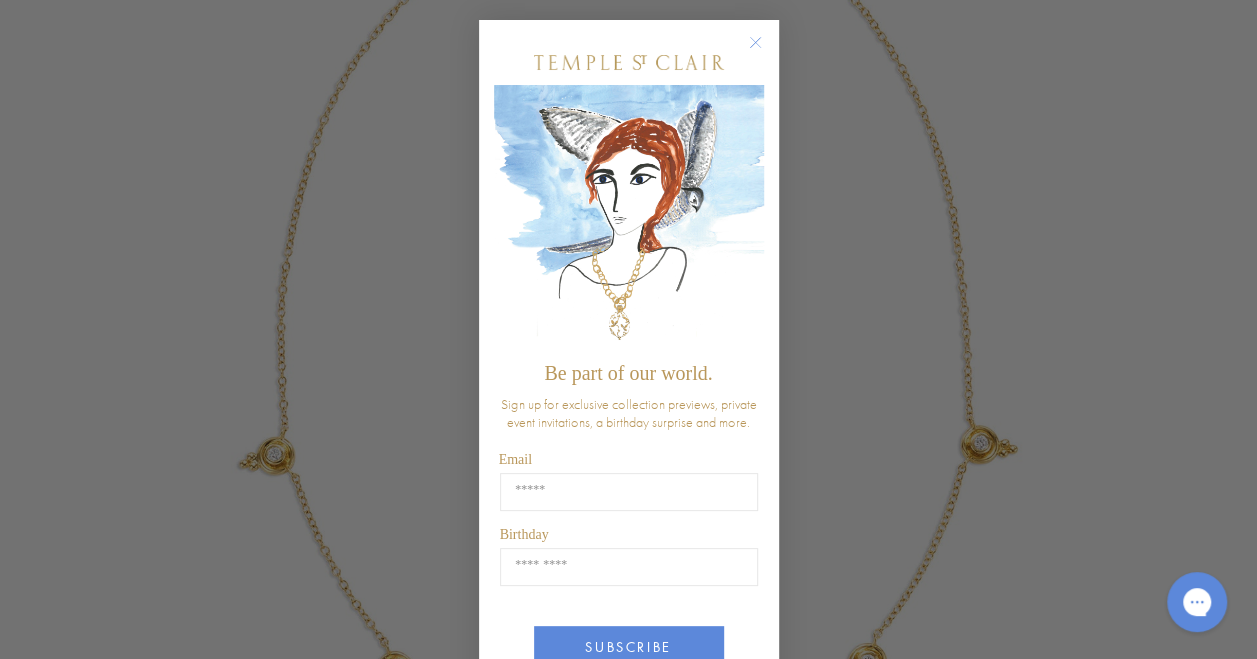 click 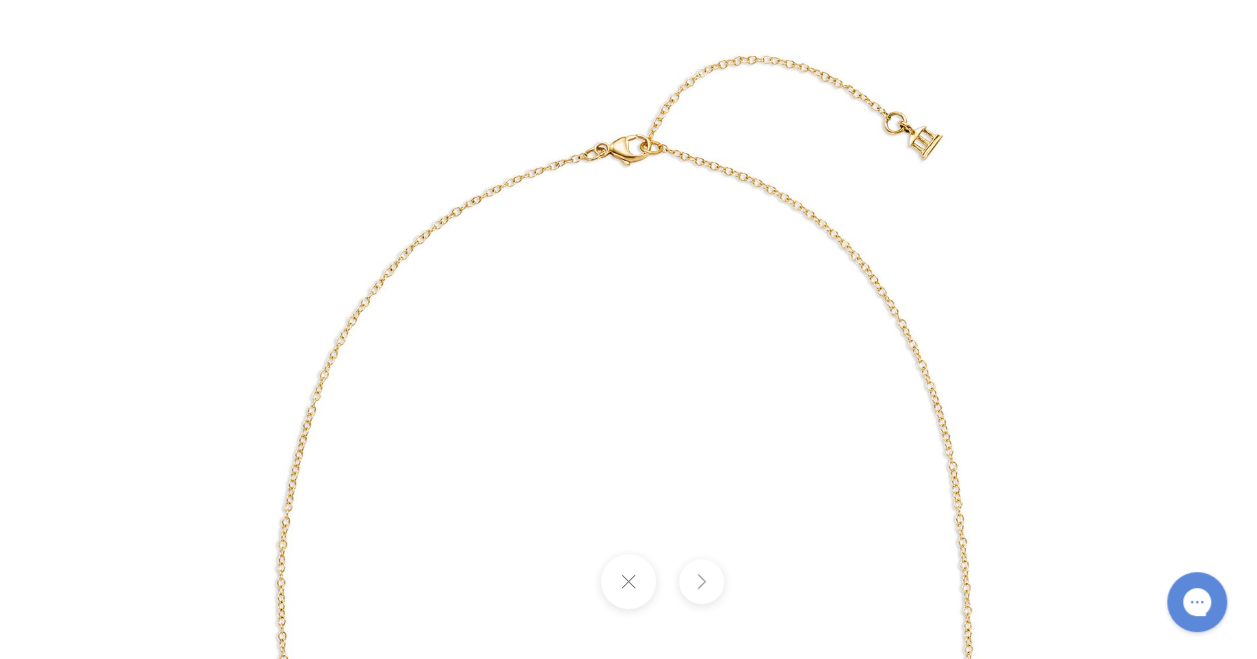 click at bounding box center (629, 585) 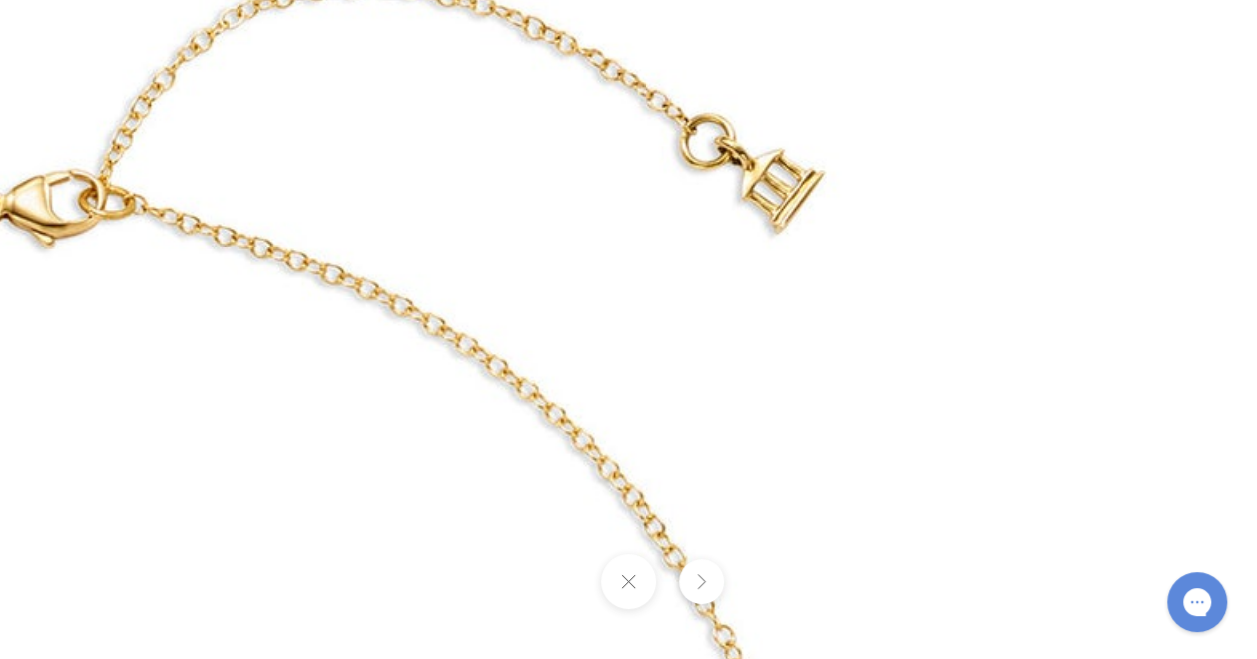 click at bounding box center (52, 1279) 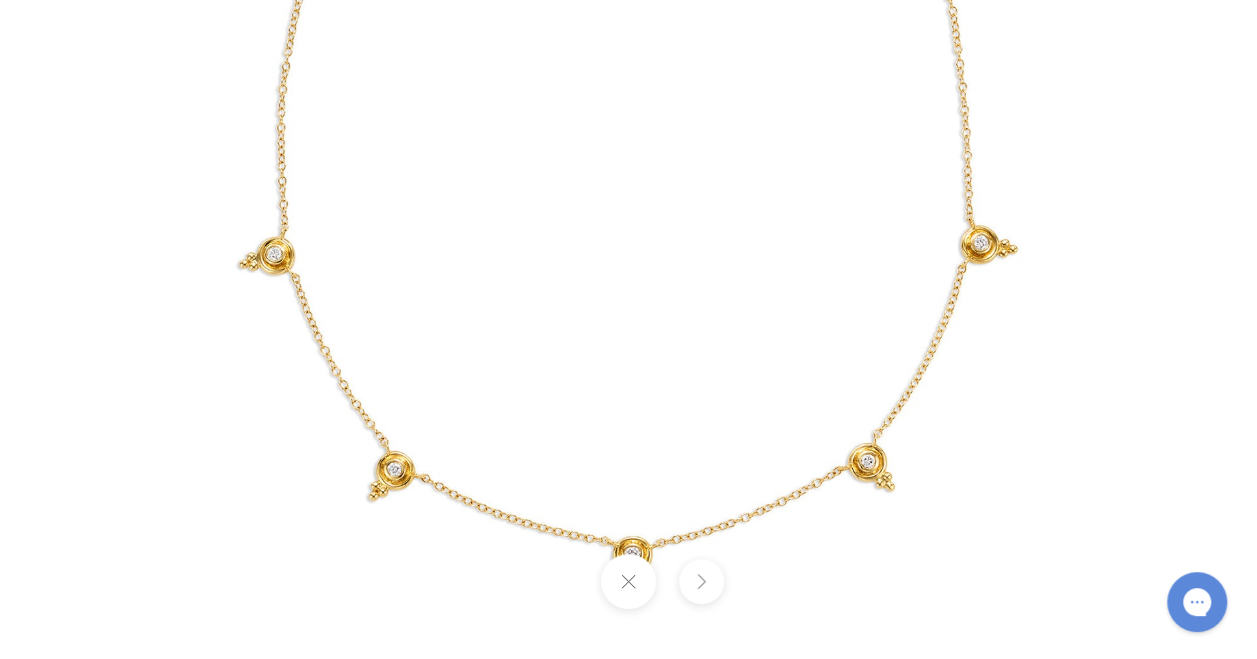 click at bounding box center [628, 581] 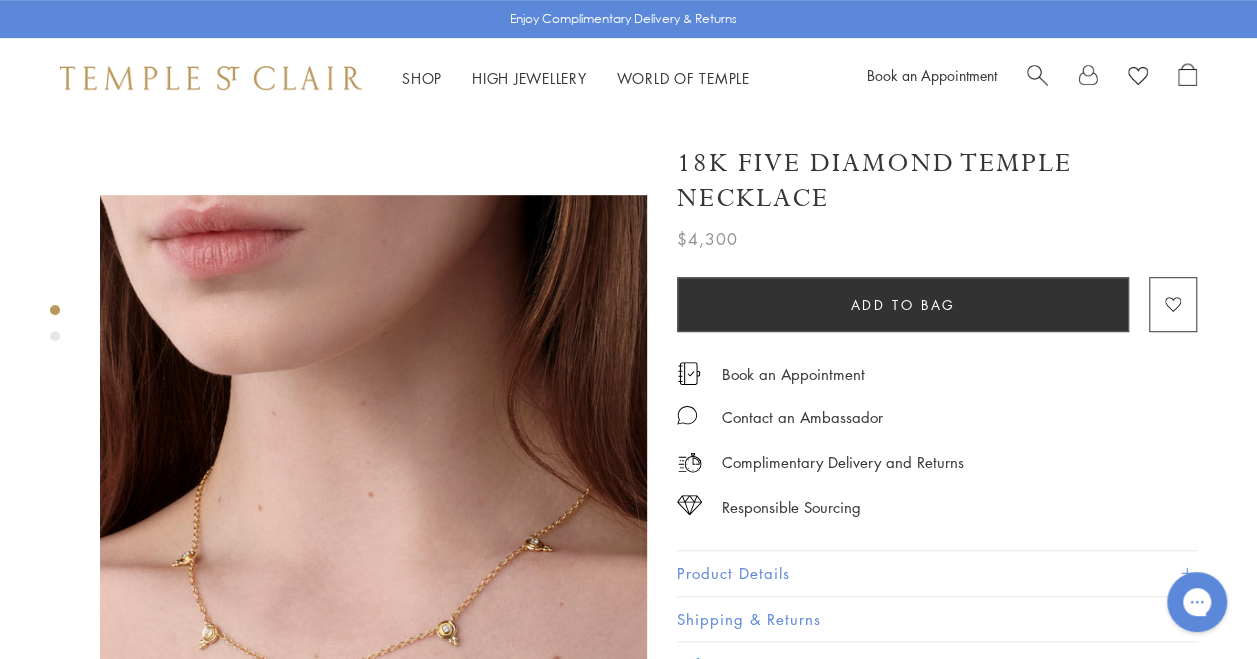 scroll, scrollTop: 0, scrollLeft: 0, axis: both 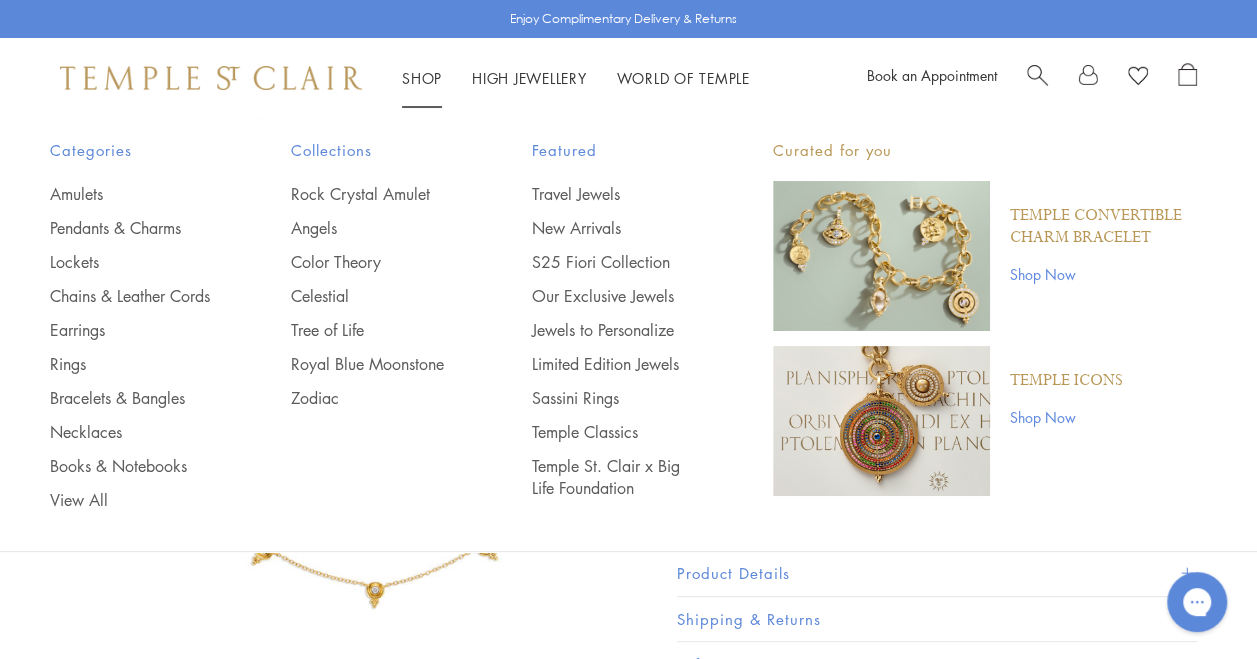 click on "Shop Shop" at bounding box center [422, 78] 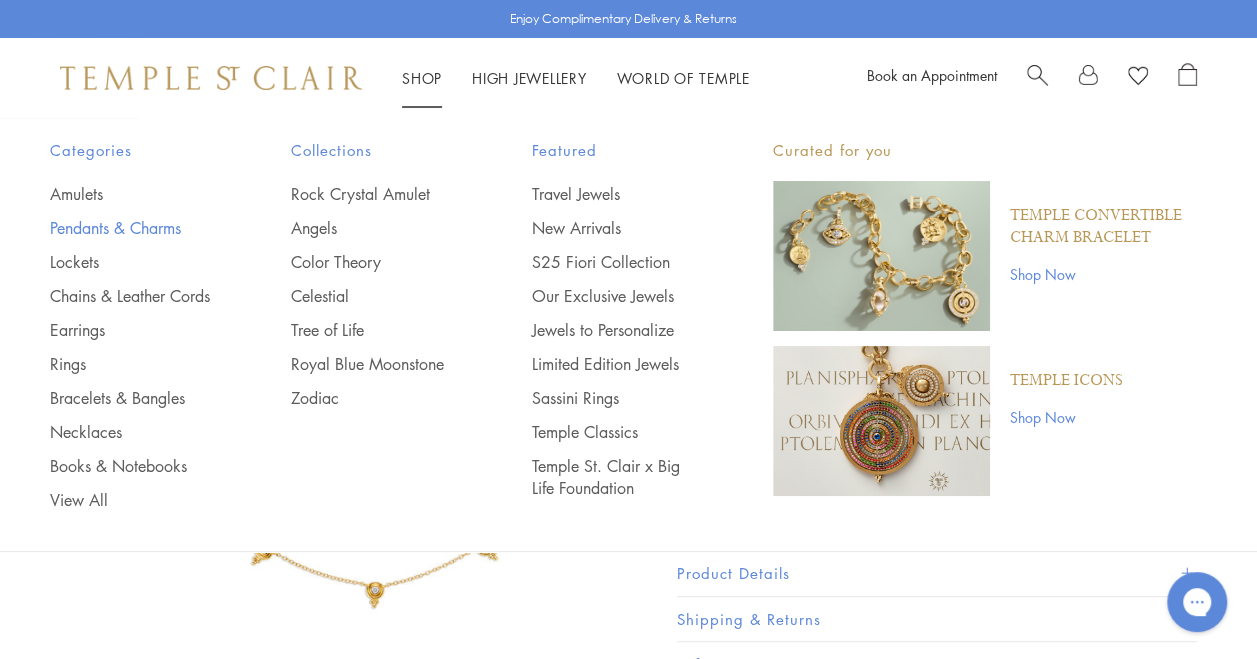 click on "Pendants & Charms" at bounding box center [130, 228] 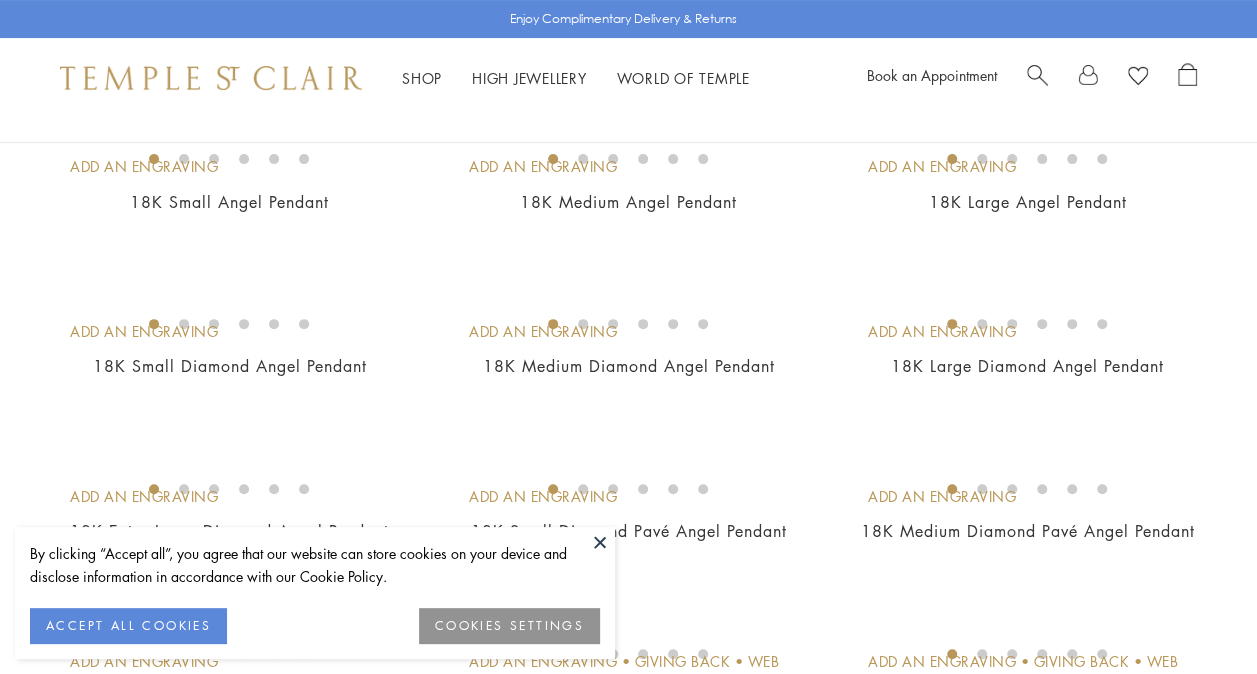 scroll, scrollTop: 0, scrollLeft: 0, axis: both 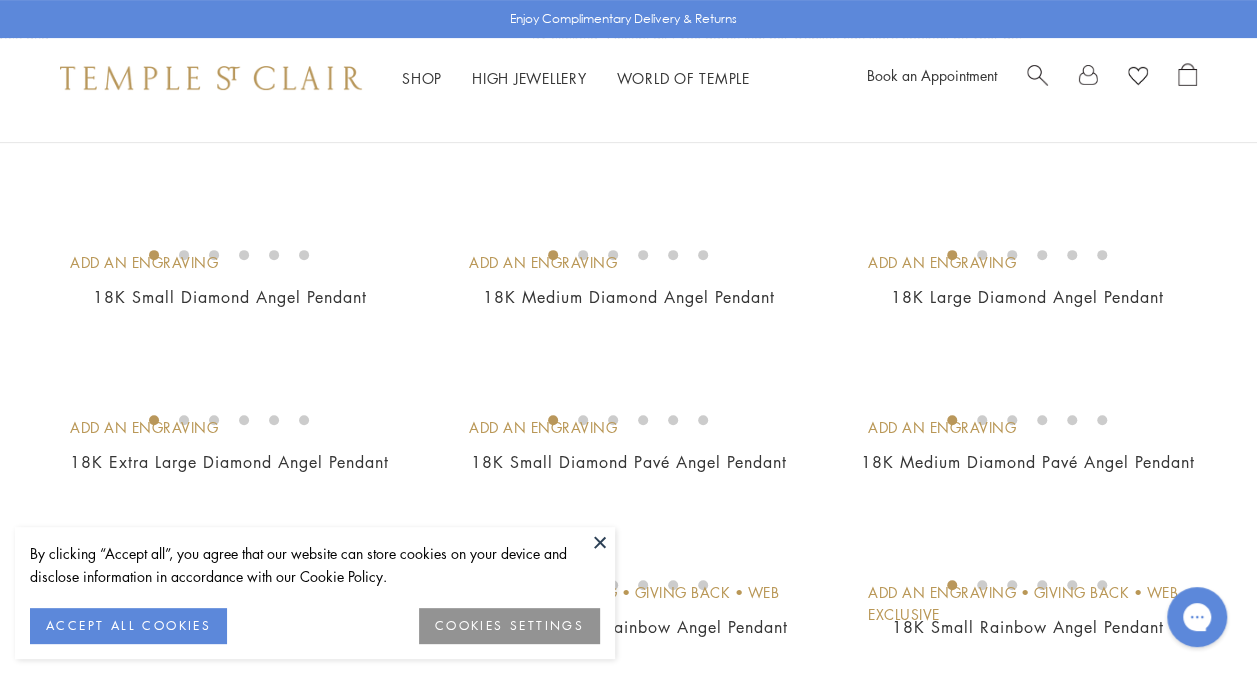 click at bounding box center (600, 542) 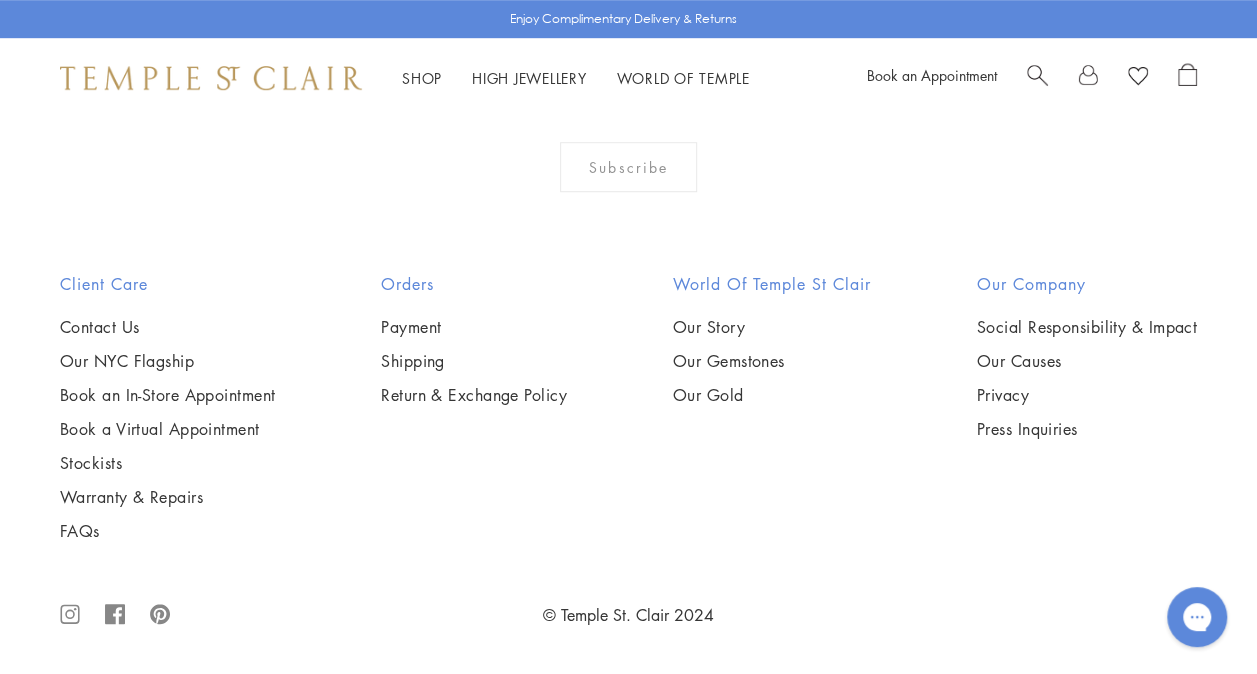 scroll, scrollTop: 11300, scrollLeft: 0, axis: vertical 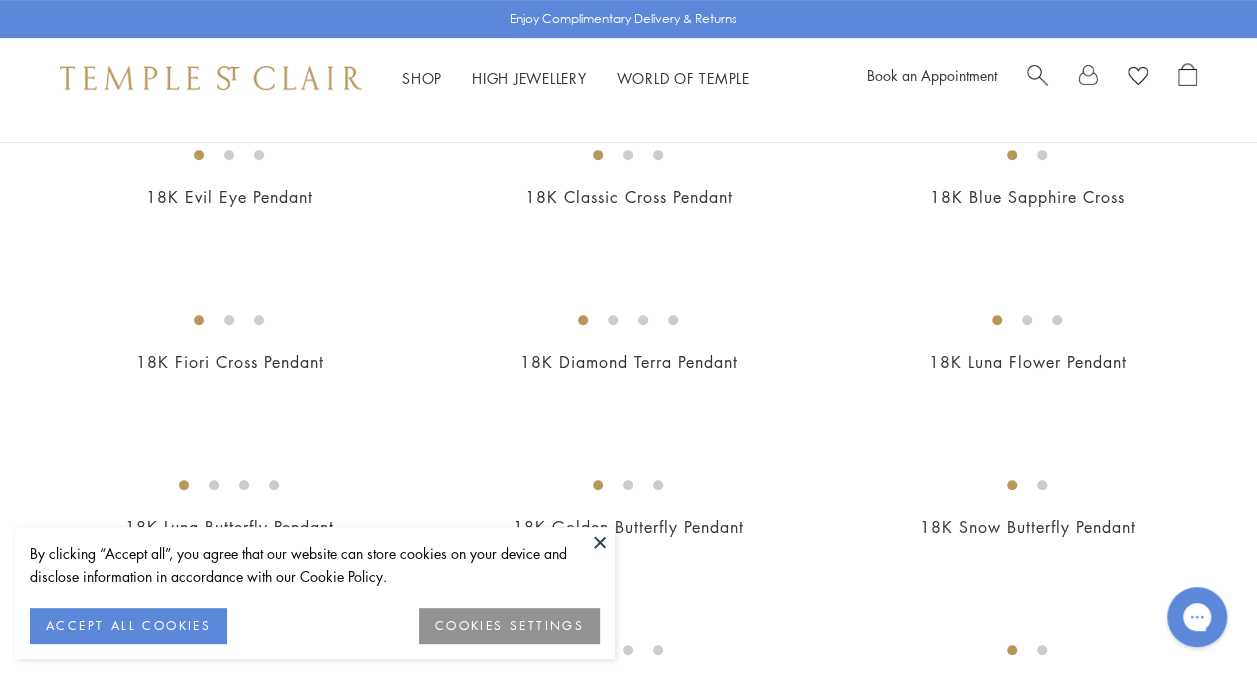 click at bounding box center [600, 542] 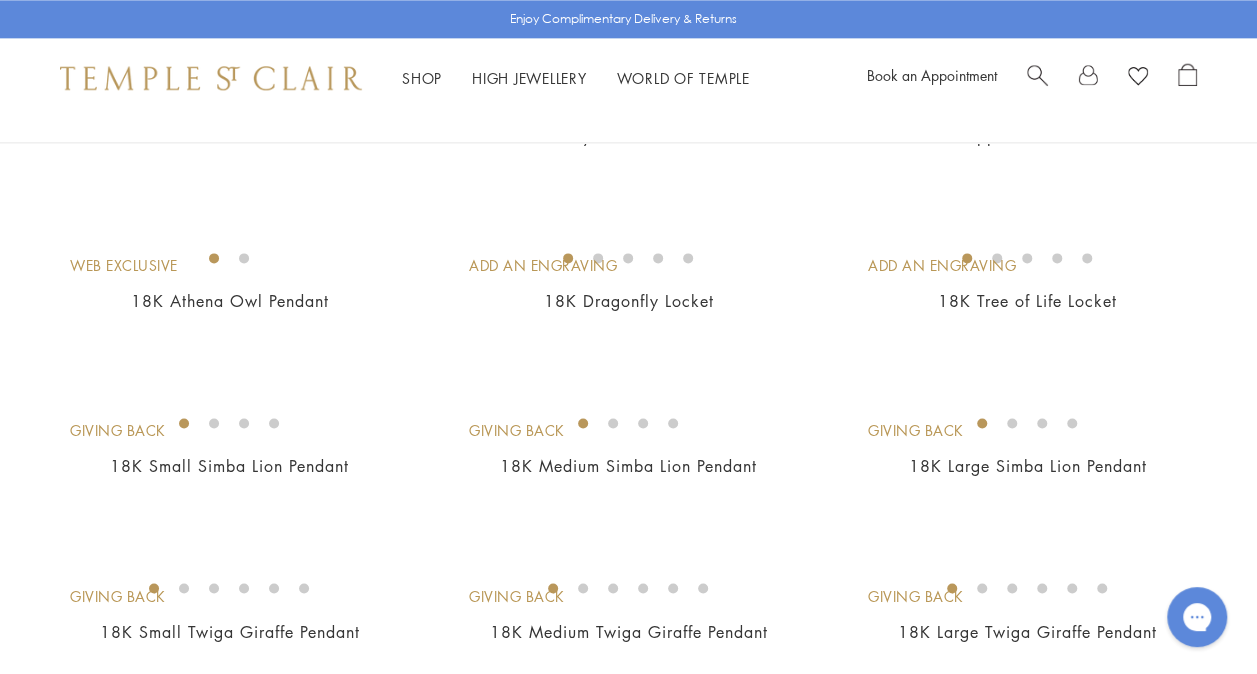 scroll, scrollTop: 1300, scrollLeft: 0, axis: vertical 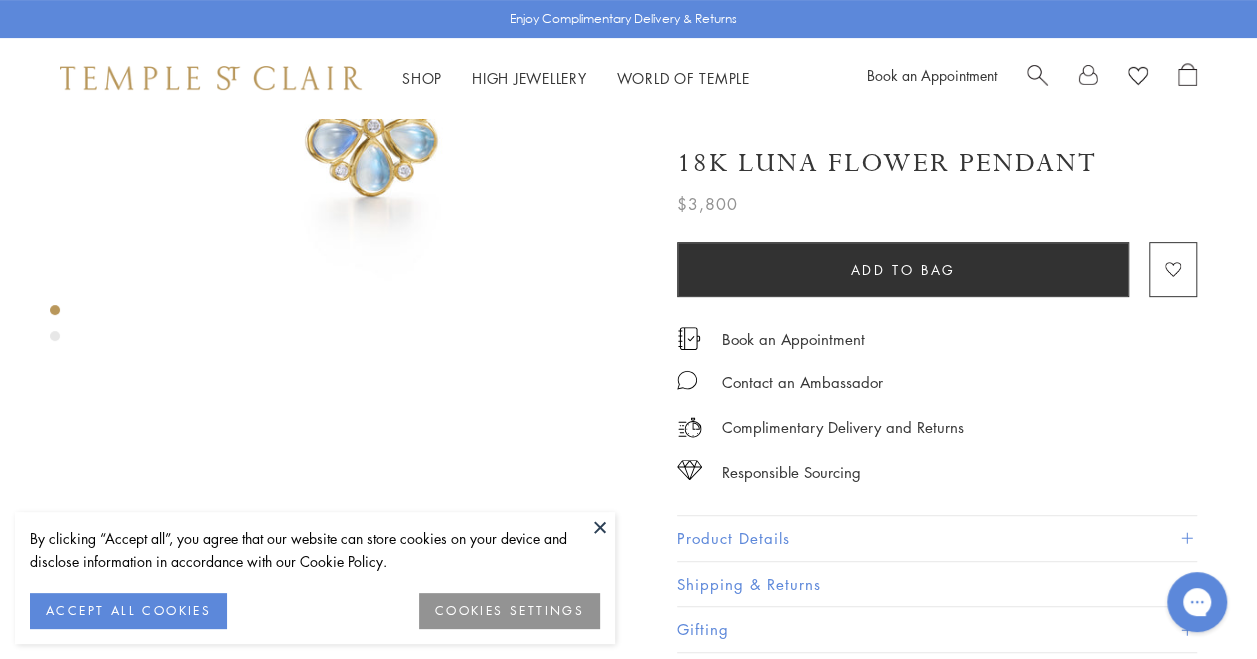 click at bounding box center [600, 527] 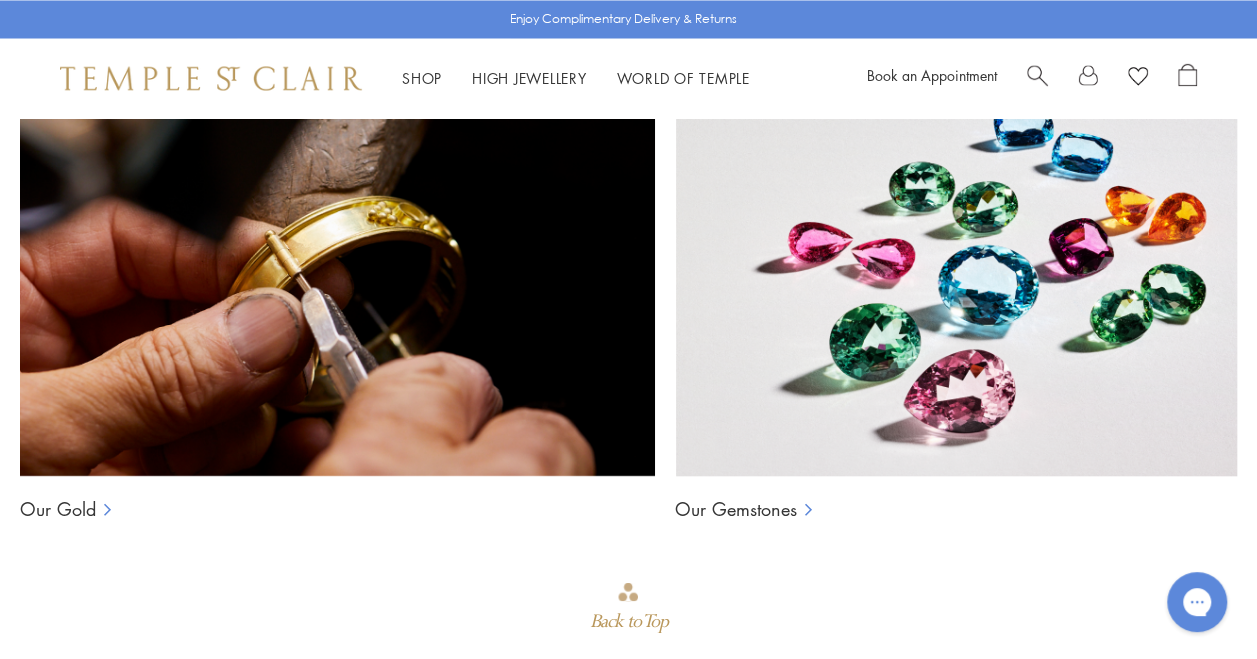 scroll, scrollTop: 1900, scrollLeft: 0, axis: vertical 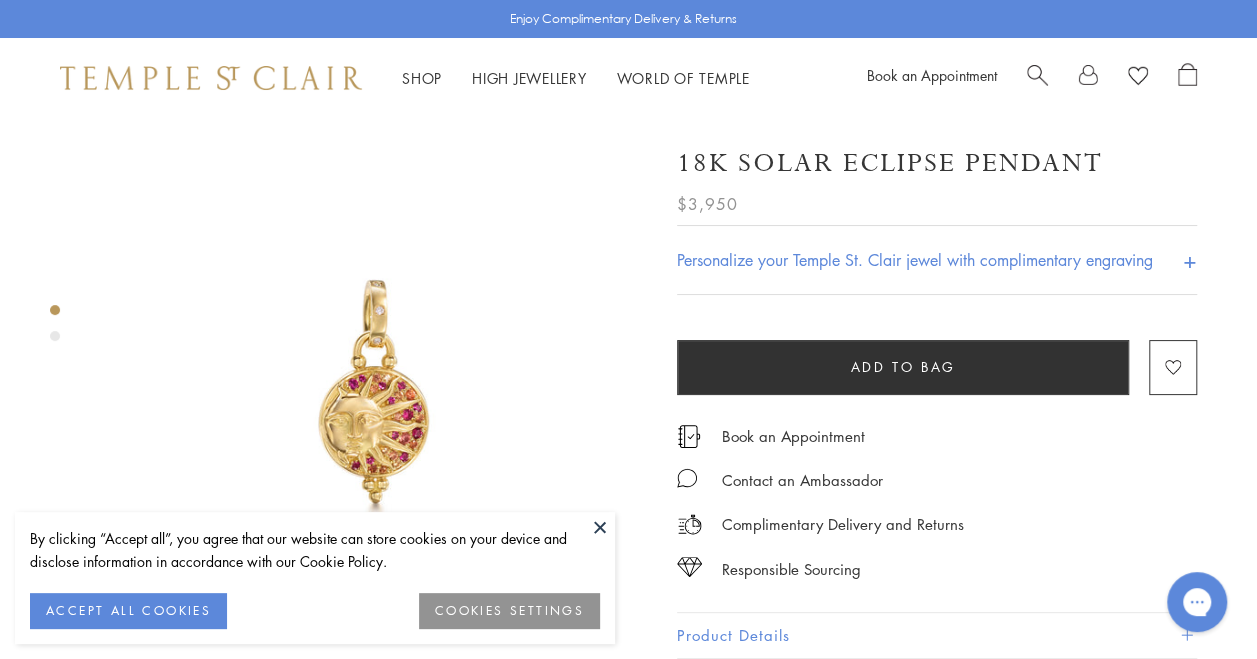 click at bounding box center [373, 391] 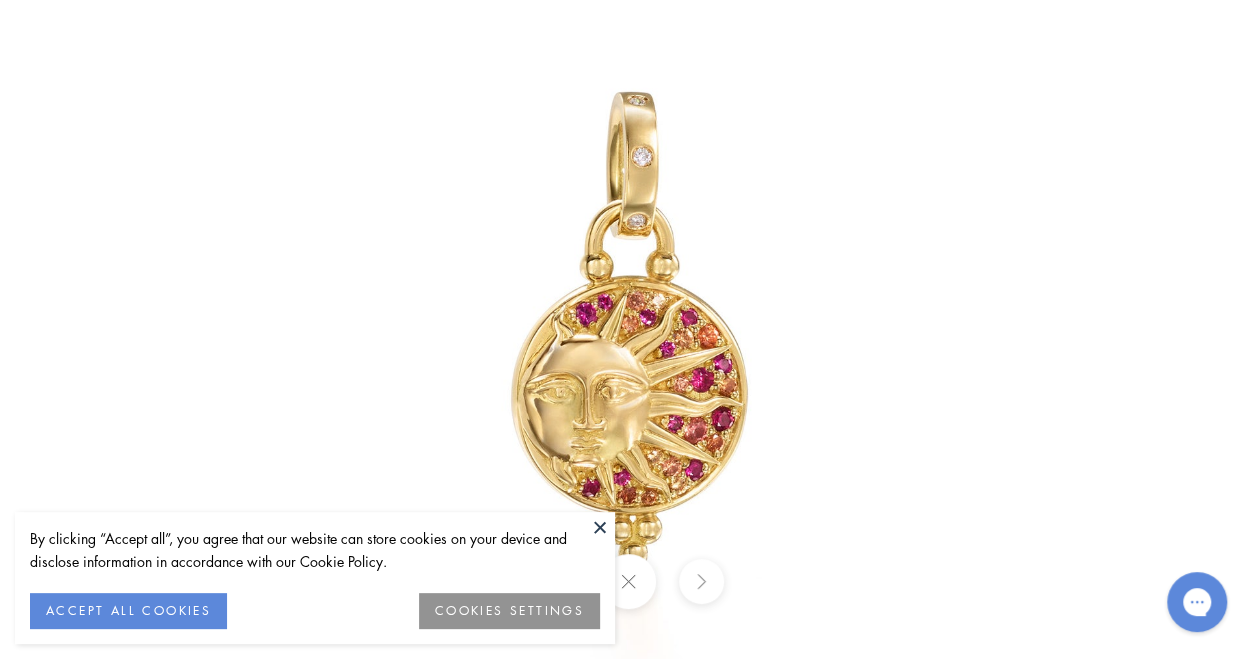 click at bounding box center (629, 330) 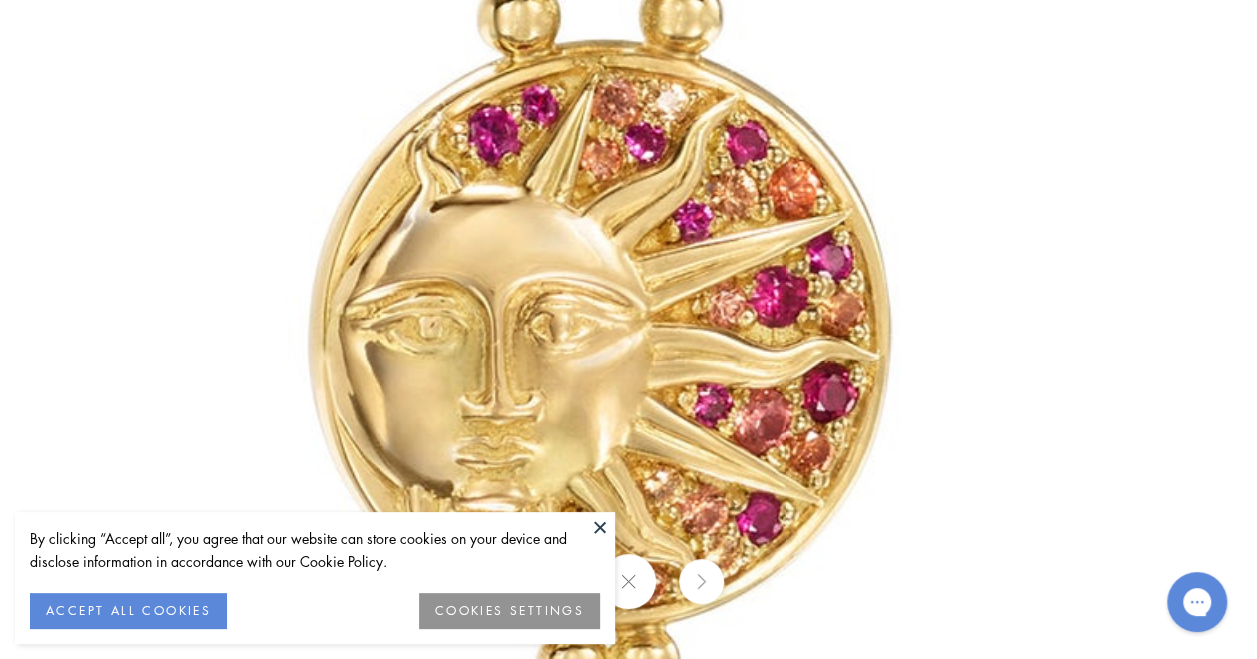 drag, startPoint x: 565, startPoint y: 412, endPoint x: 572, endPoint y: 340, distance: 72.33948 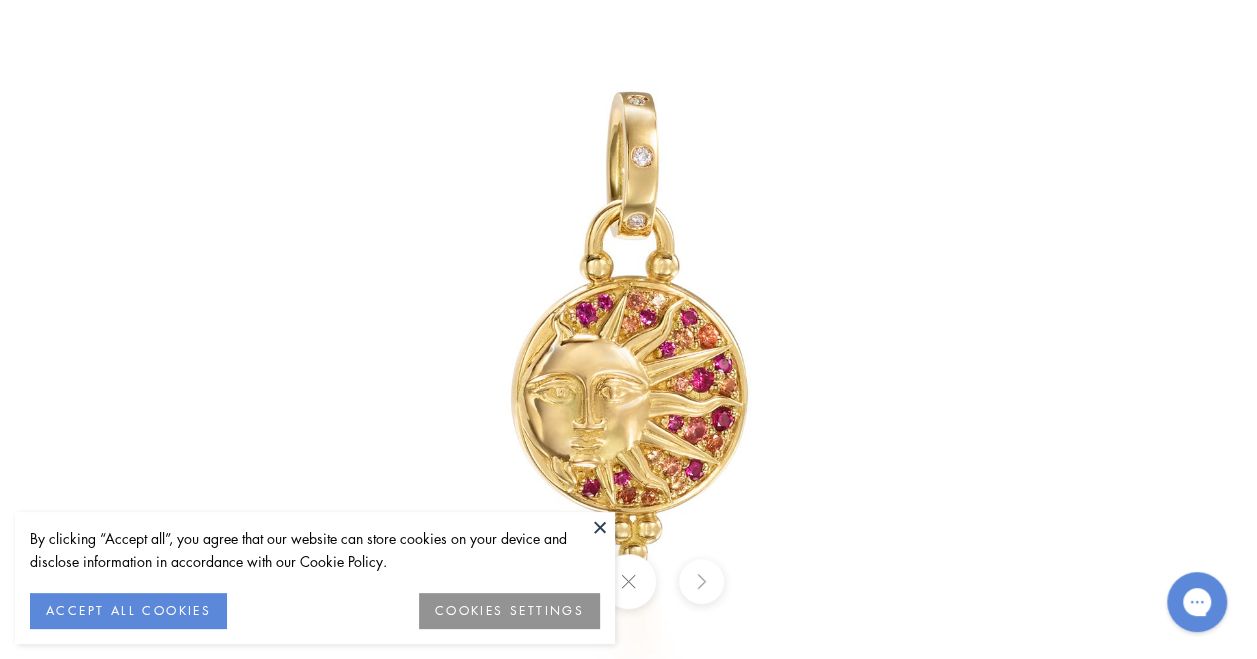 click at bounding box center [629, 330] 